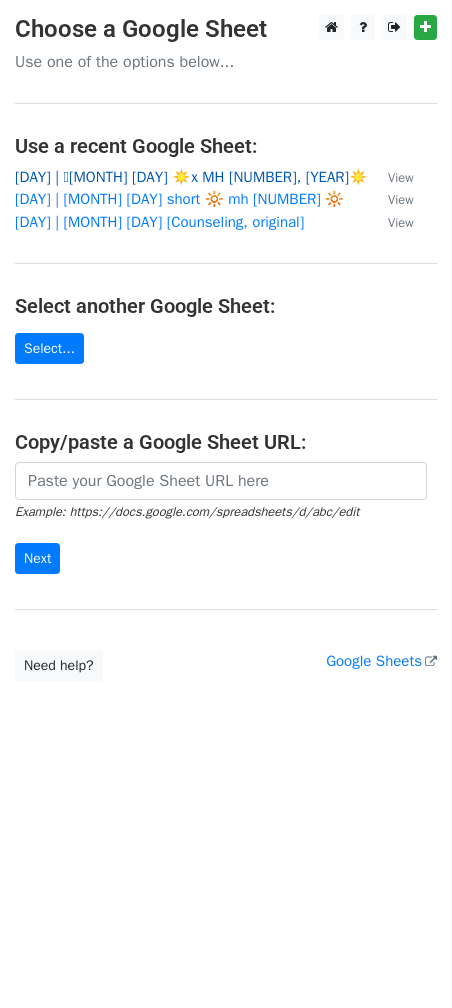 scroll, scrollTop: 0, scrollLeft: 0, axis: both 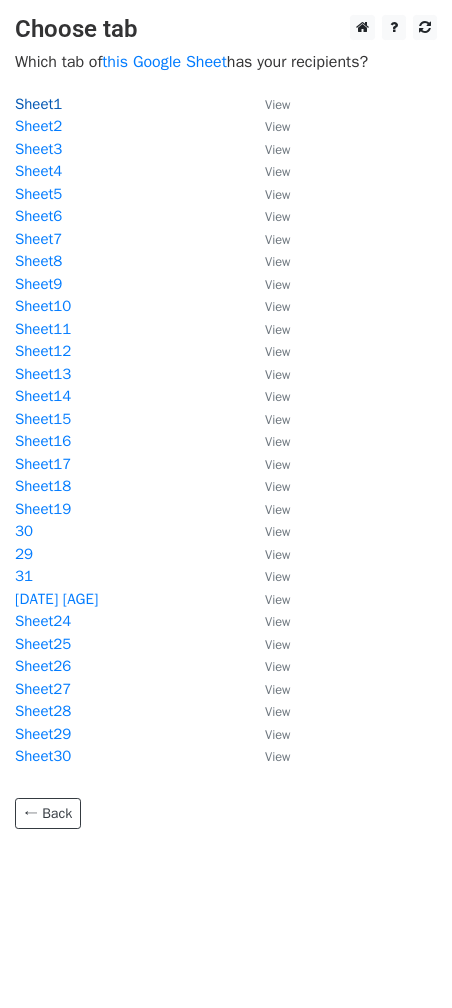 click on "Sheet1" at bounding box center [38, 104] 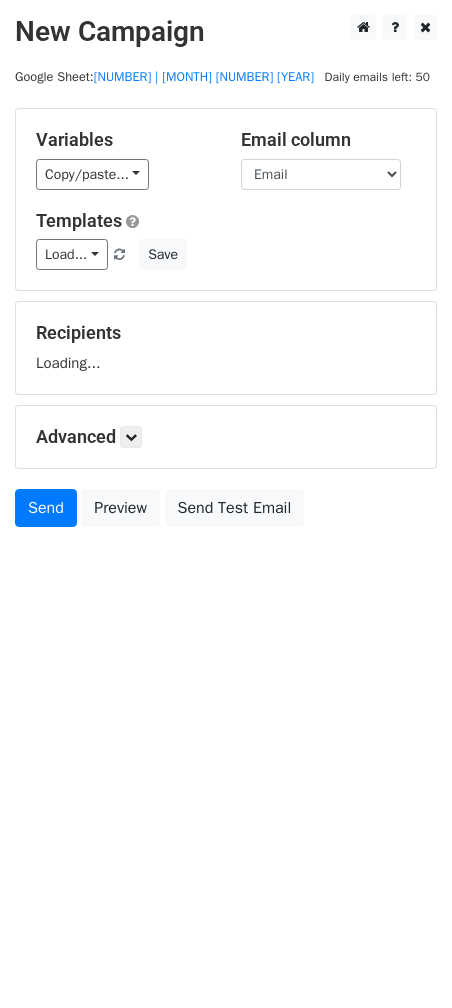 scroll, scrollTop: 0, scrollLeft: 0, axis: both 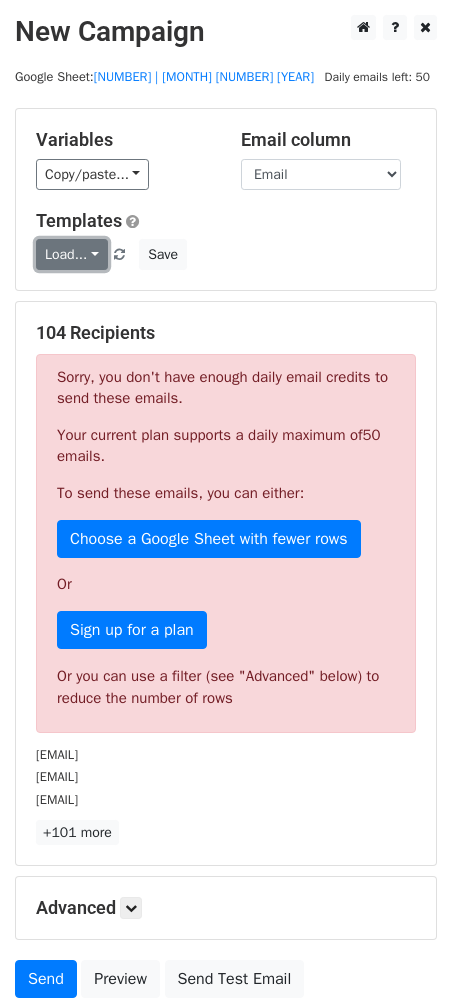 click on "Load..." at bounding box center (72, 254) 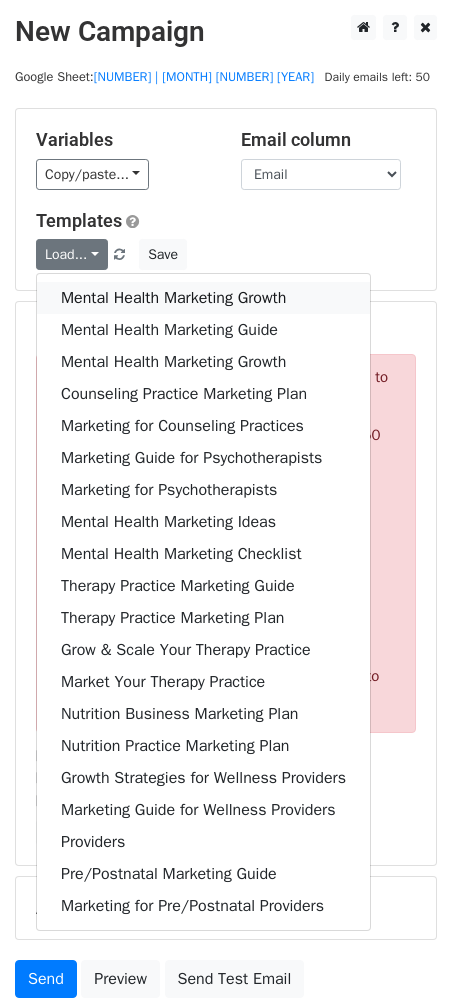click on "Mental Health Marketing Growth" at bounding box center [203, 298] 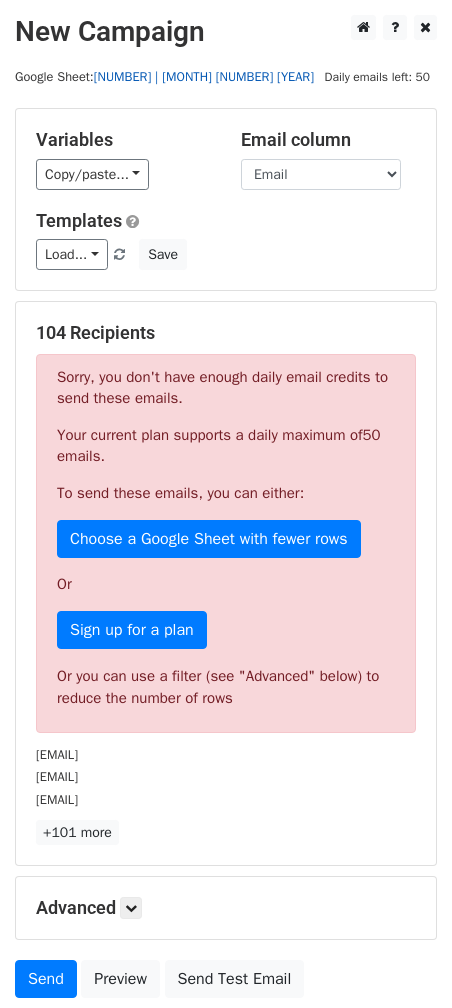 click on "11 | 🩵JUL 23 ☀️x MH 1, 2025☀️" at bounding box center (204, 77) 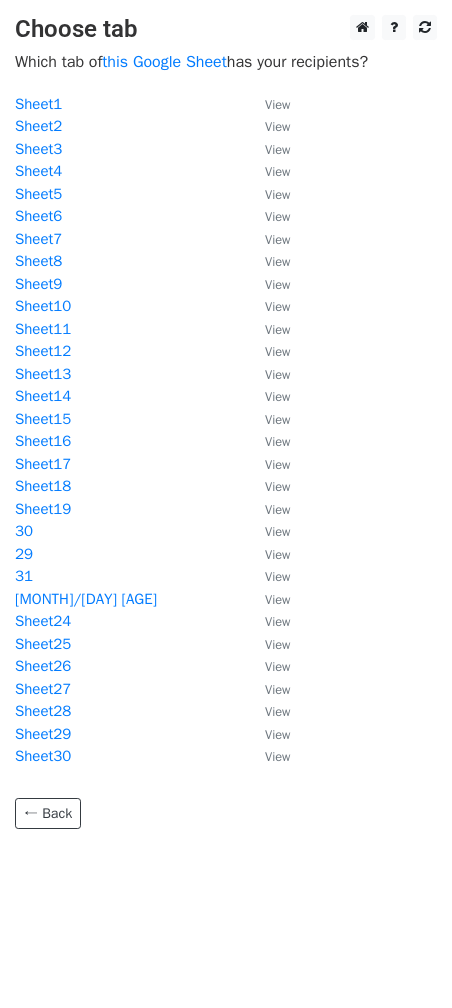 scroll, scrollTop: 0, scrollLeft: 0, axis: both 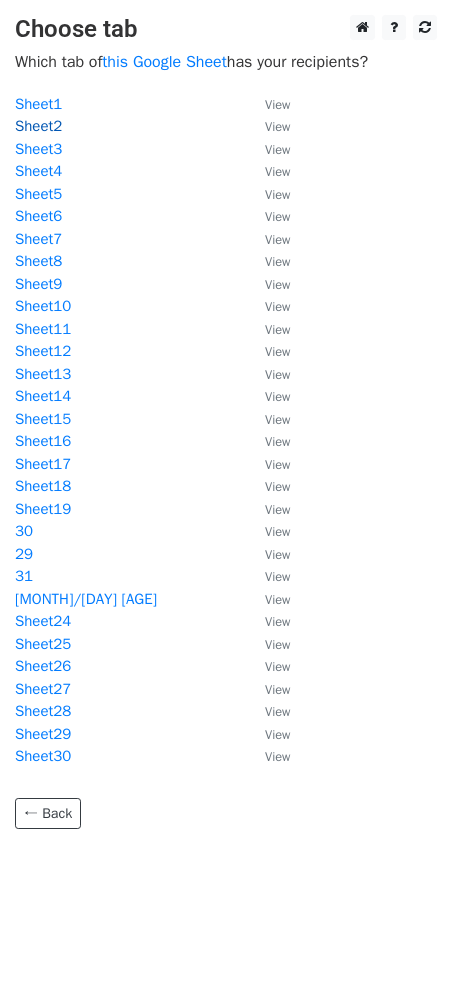 click on "Sheet2" at bounding box center (38, 126) 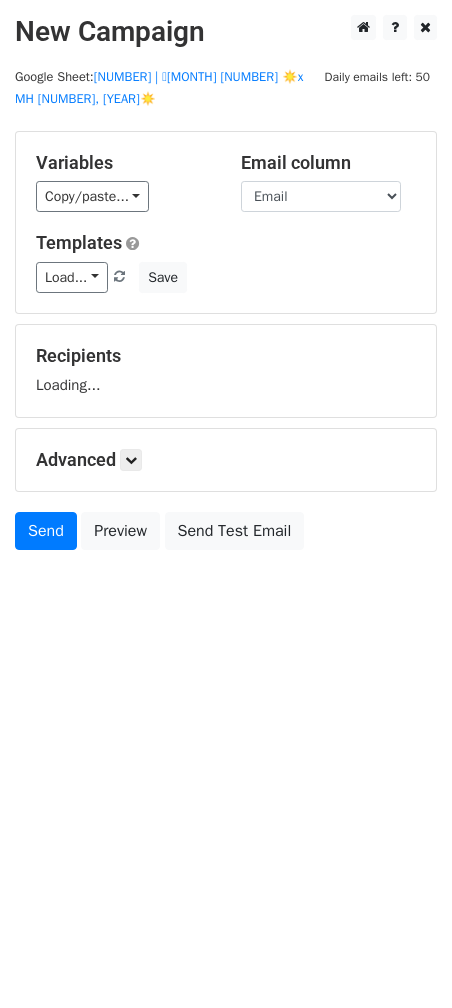 scroll, scrollTop: 0, scrollLeft: 0, axis: both 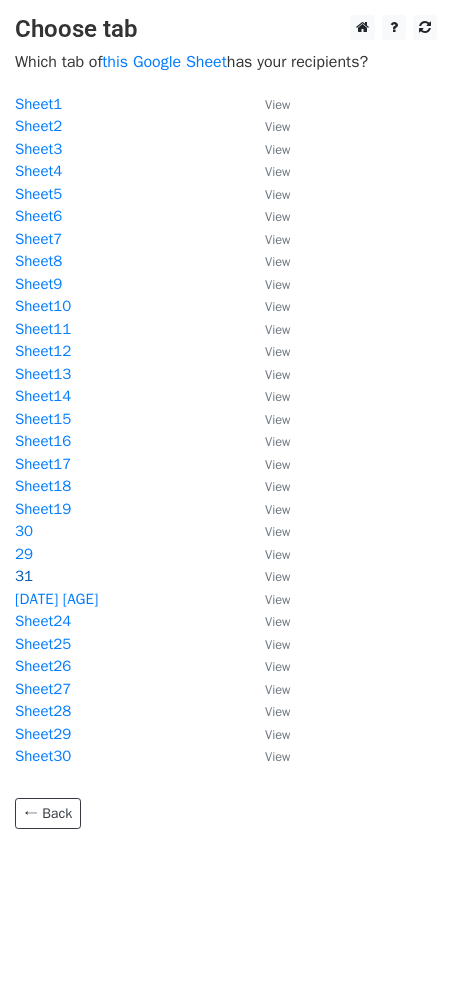 click on "31" at bounding box center (24, 576) 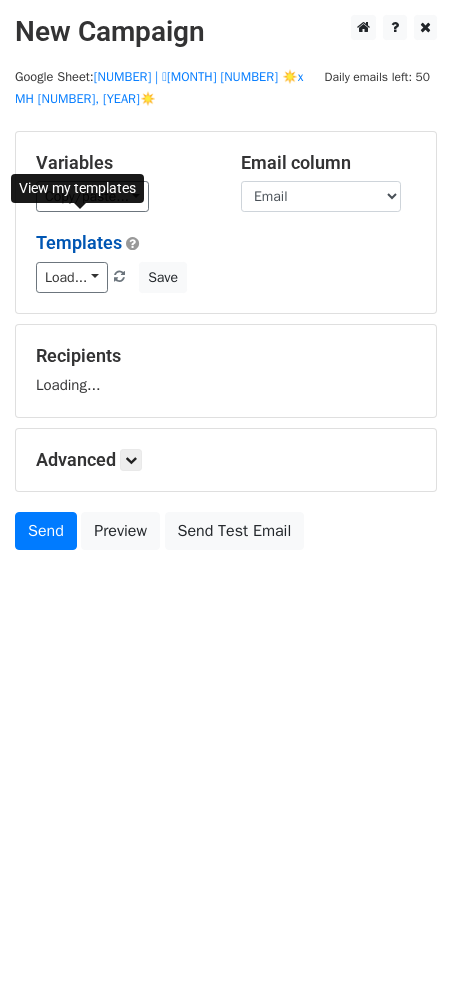 scroll, scrollTop: 0, scrollLeft: 0, axis: both 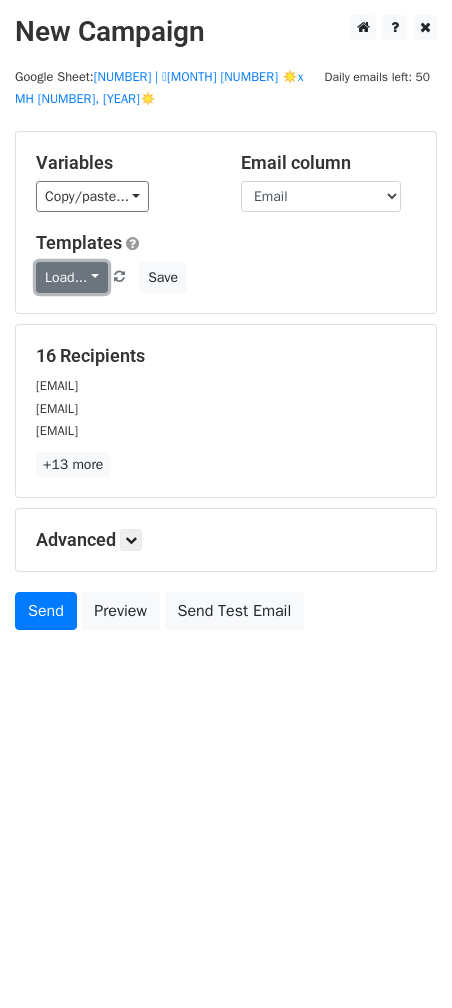 click on "Load..." at bounding box center [72, 277] 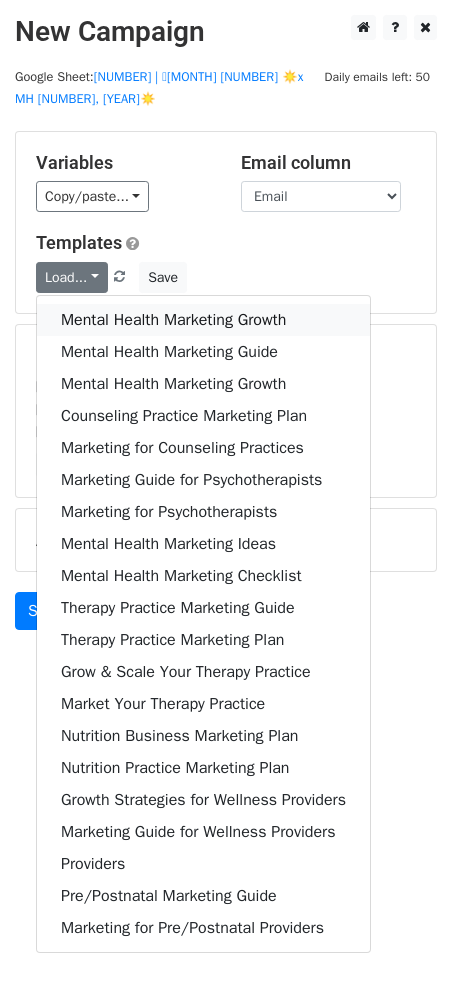 click on "Mental Health Marketing Growth" at bounding box center (203, 320) 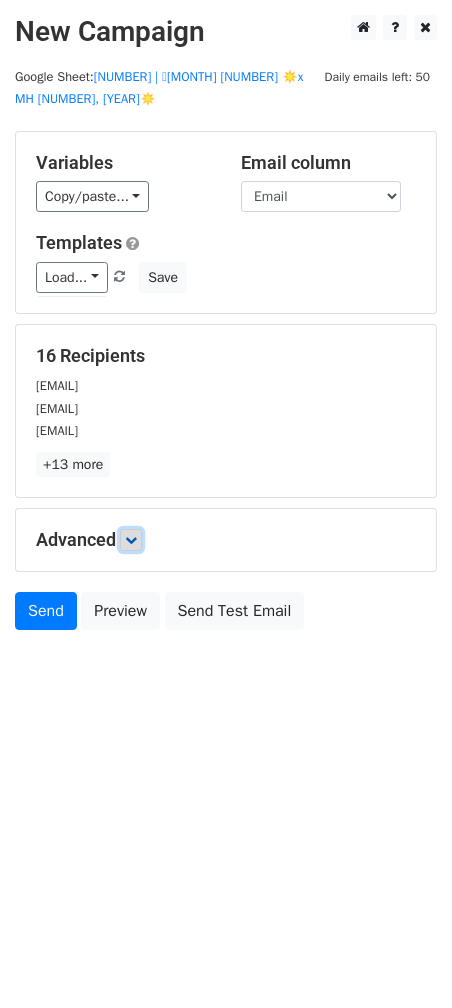 click at bounding box center (131, 540) 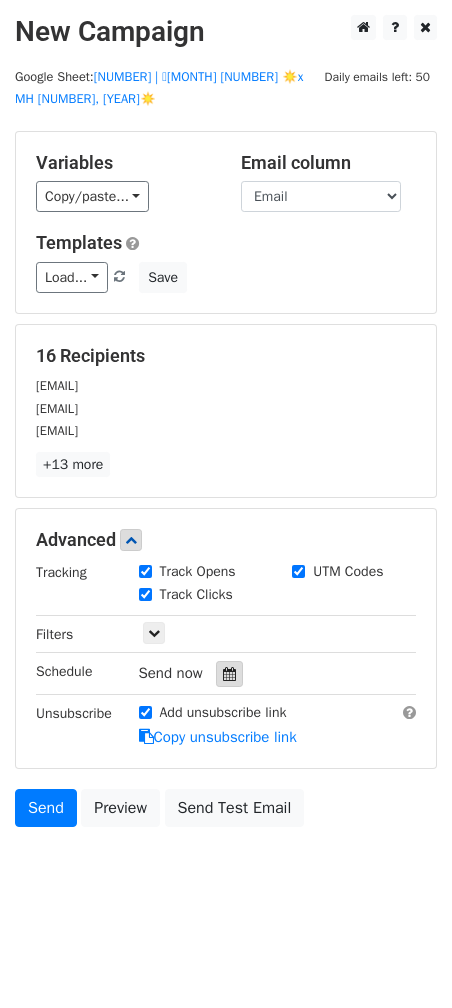 click at bounding box center (229, 674) 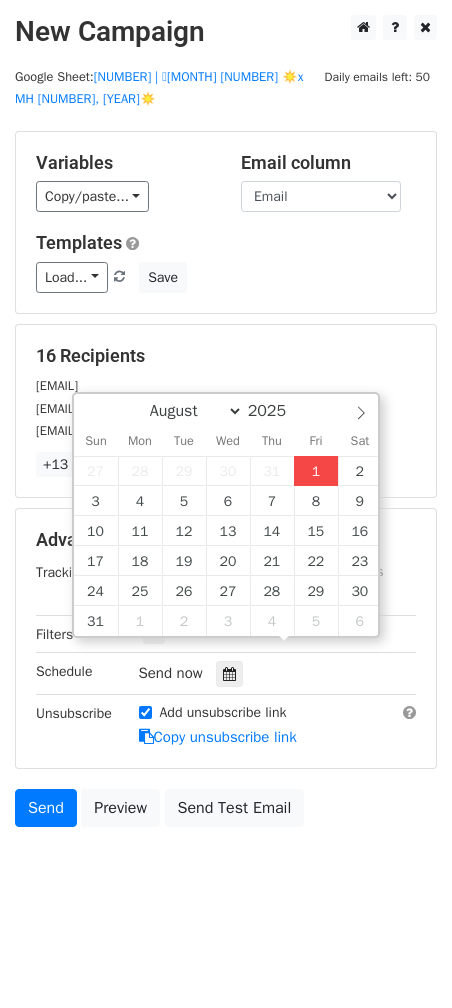 type on "2025-08-01 12:00" 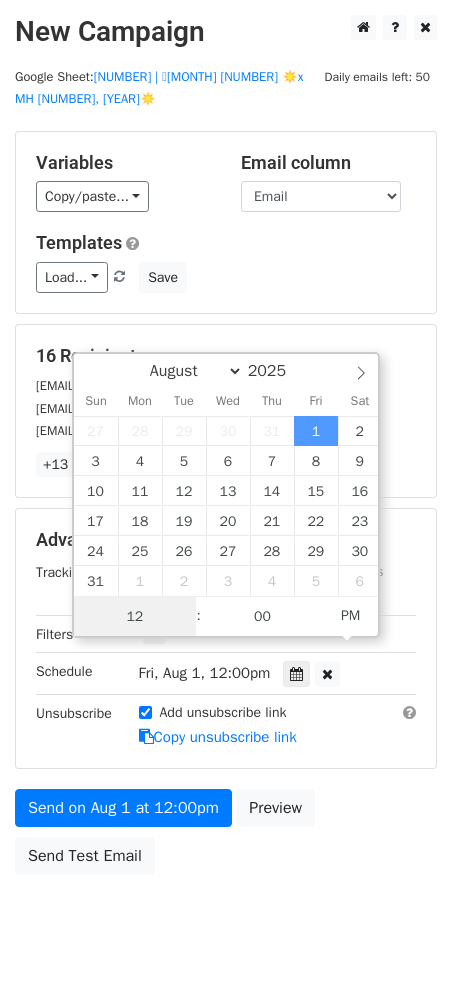 scroll, scrollTop: 0, scrollLeft: 0, axis: both 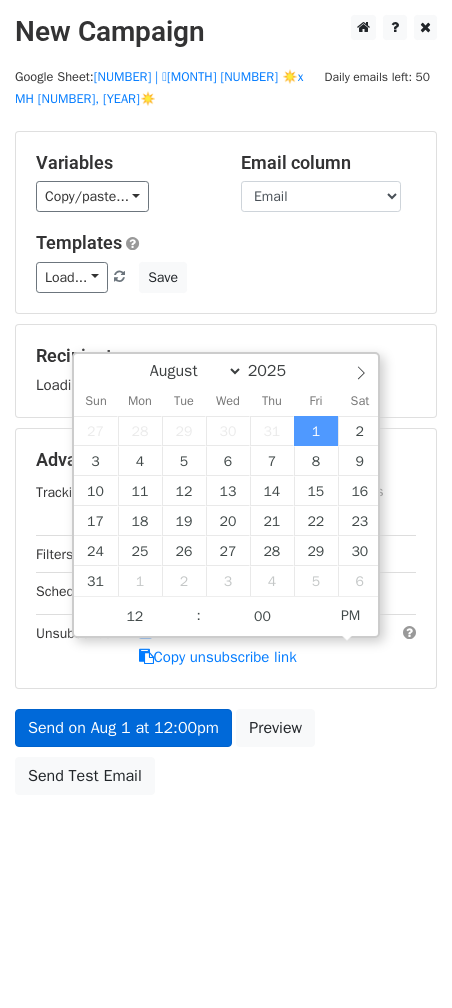 click on "Unsubscribe" at bounding box center [72, 645] 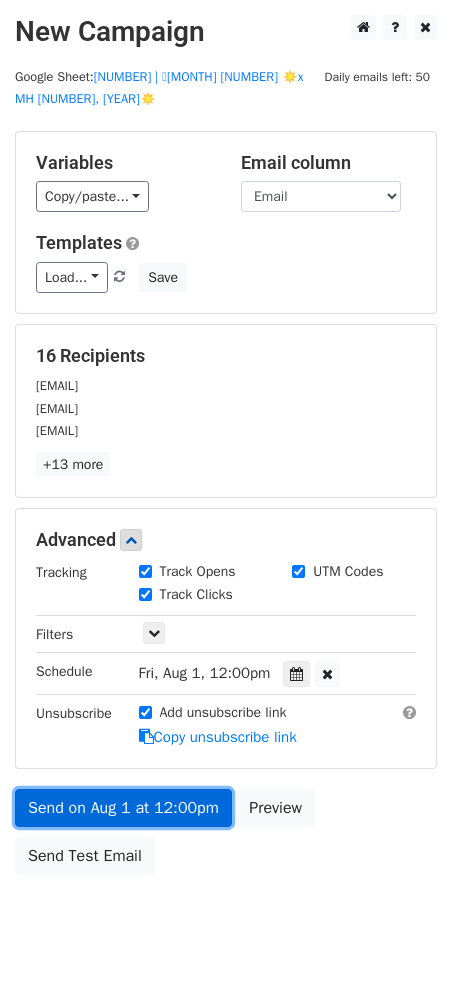 click on "Send on Aug 1 at 12:00pm" at bounding box center [123, 808] 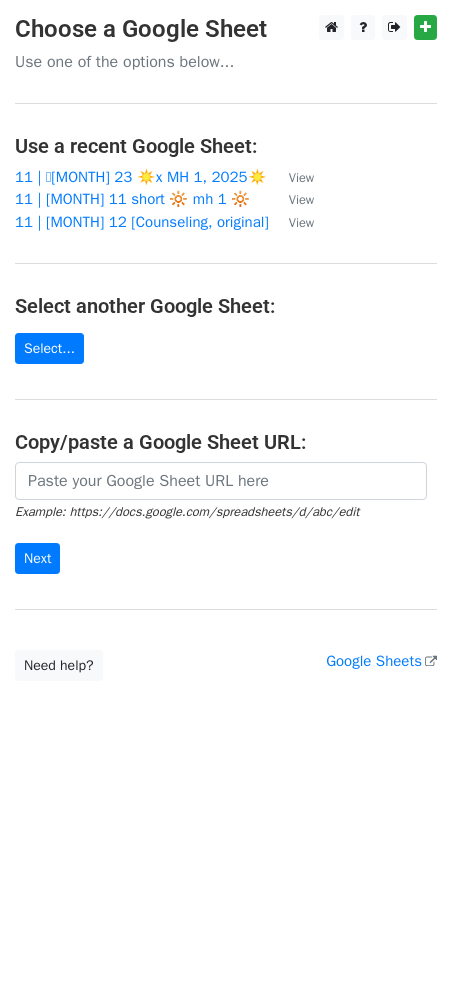 scroll, scrollTop: 0, scrollLeft: 0, axis: both 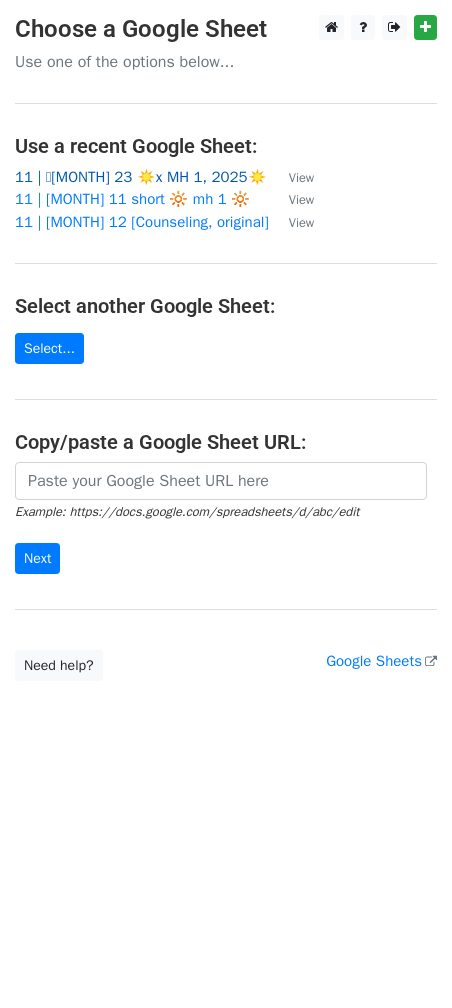 click on "11 | 🩵[MONTH] 23 ☀️x MH 1, 2025☀️" at bounding box center [141, 177] 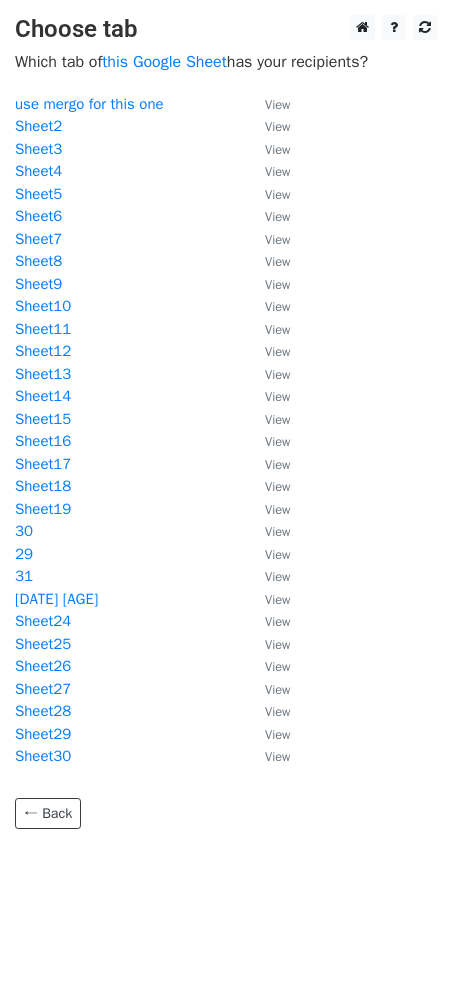 scroll, scrollTop: 0, scrollLeft: 0, axis: both 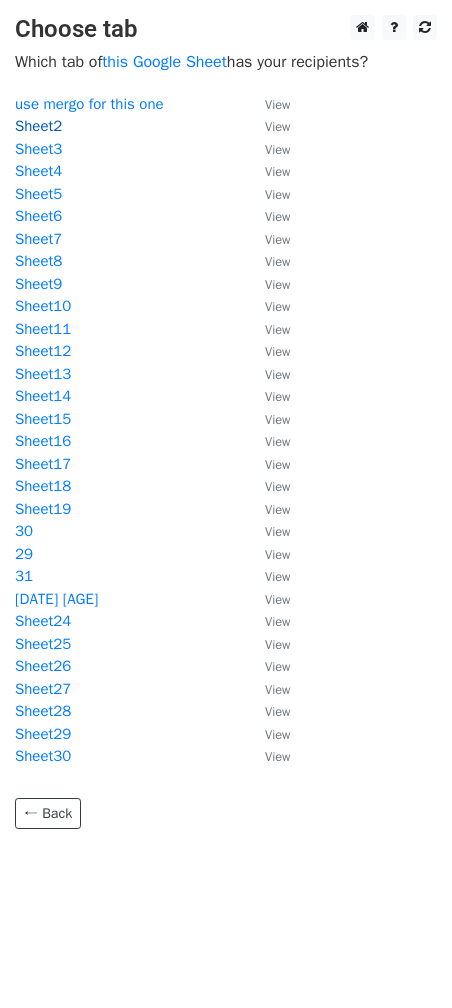 click on "Sheet2" at bounding box center [38, 126] 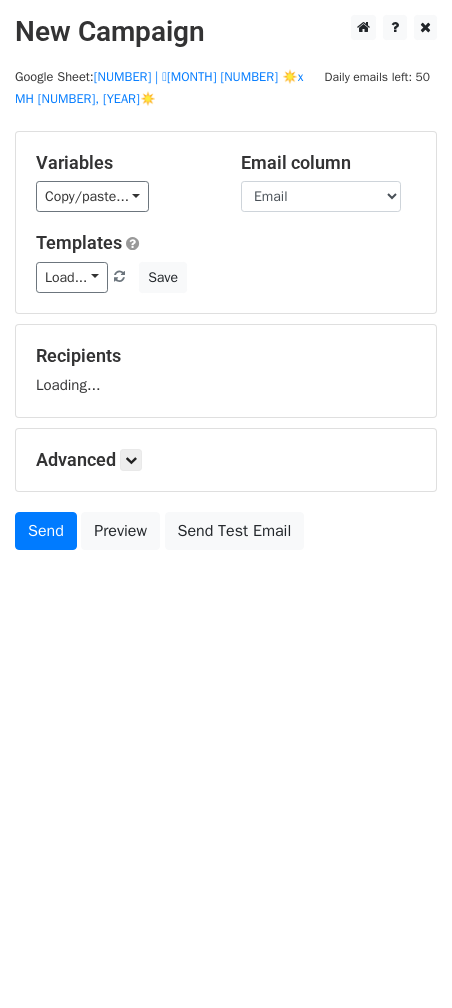scroll, scrollTop: 0, scrollLeft: 0, axis: both 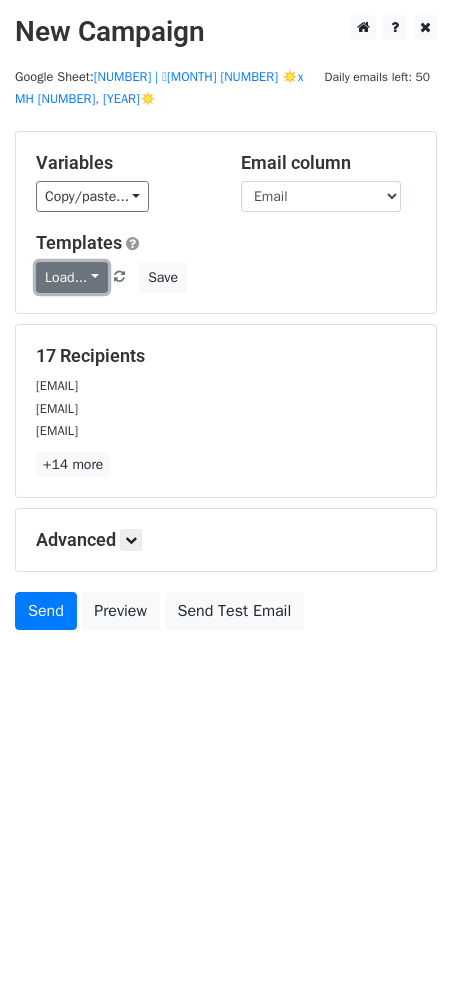 click on "Load..." at bounding box center [72, 277] 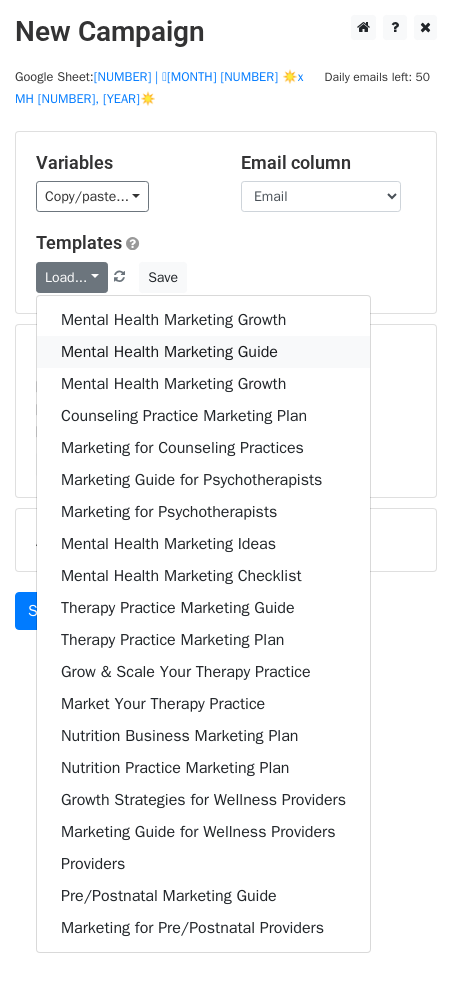 click on "Mental Health Marketing Guide" at bounding box center (203, 352) 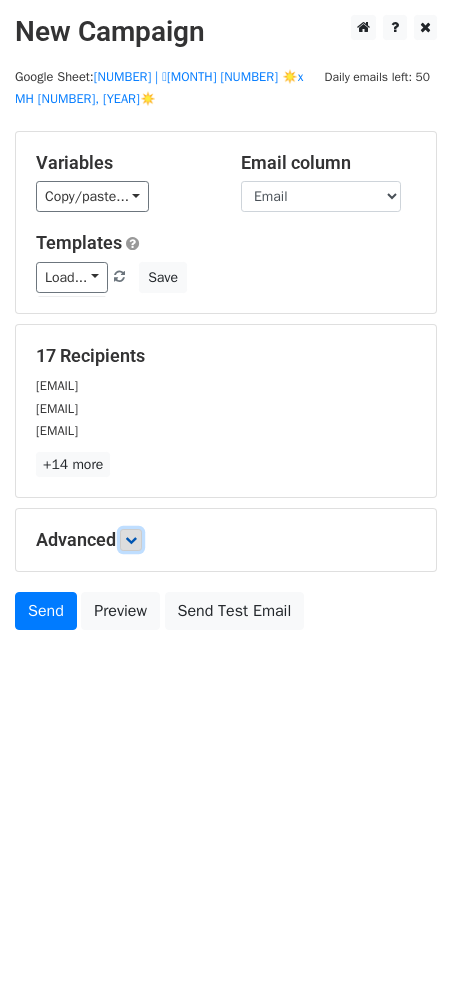 click at bounding box center [131, 540] 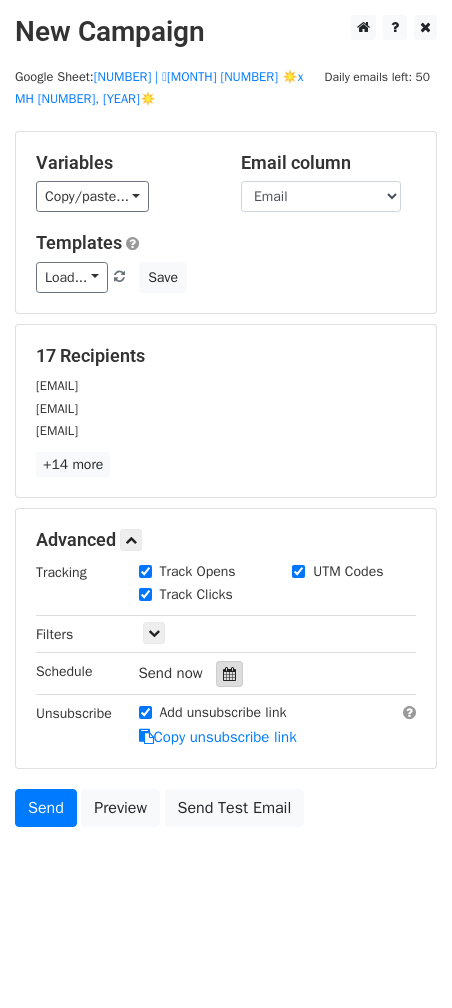 click at bounding box center (229, 674) 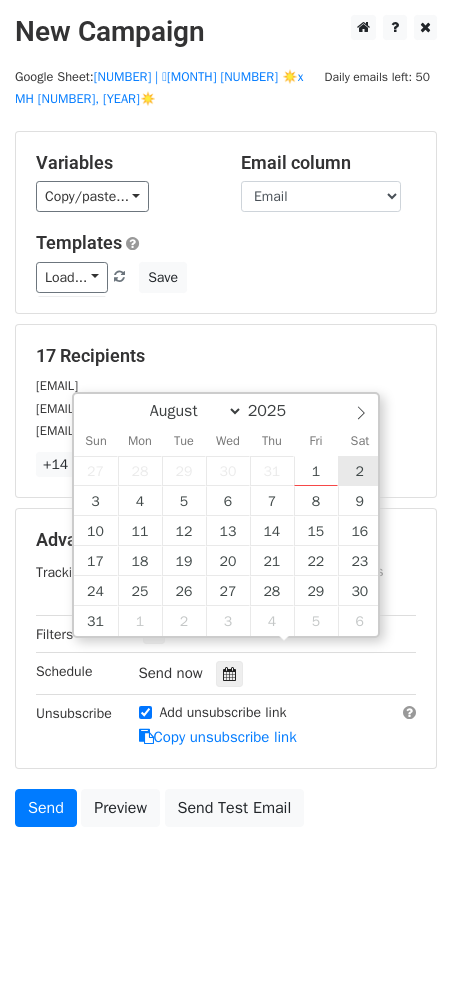 type on "2025-08-02 12:00" 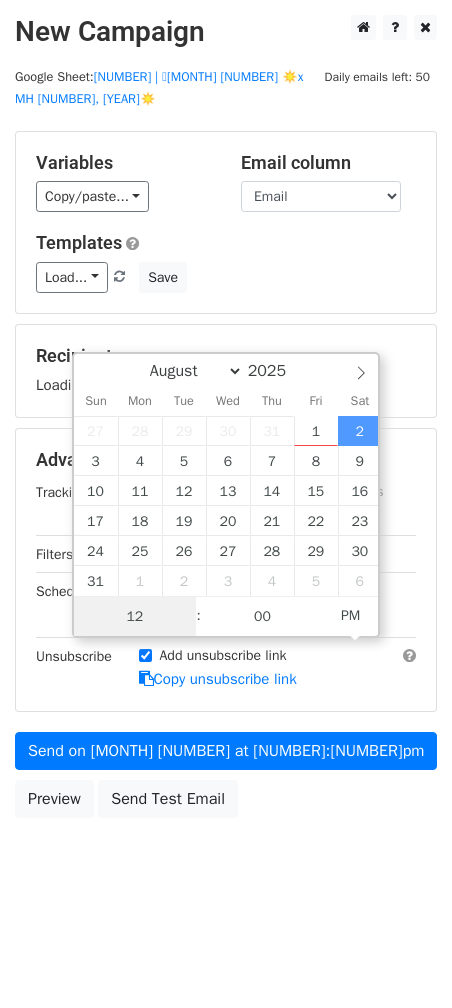scroll, scrollTop: 0, scrollLeft: 0, axis: both 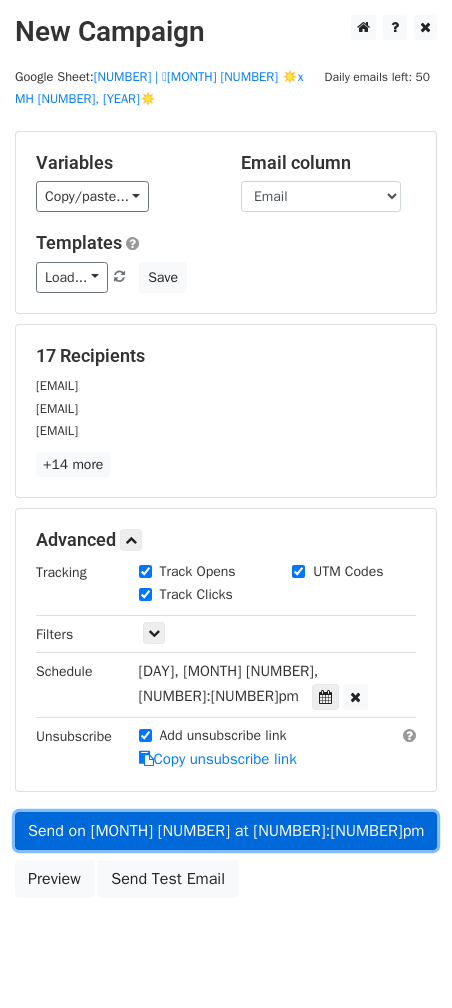 click on "Send on Aug 2 at 12:00pm" at bounding box center [226, 831] 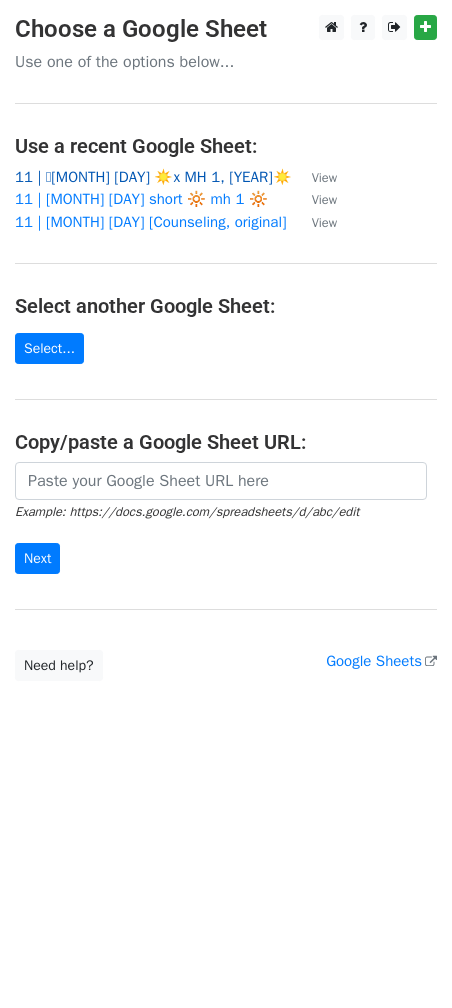 scroll, scrollTop: 0, scrollLeft: 0, axis: both 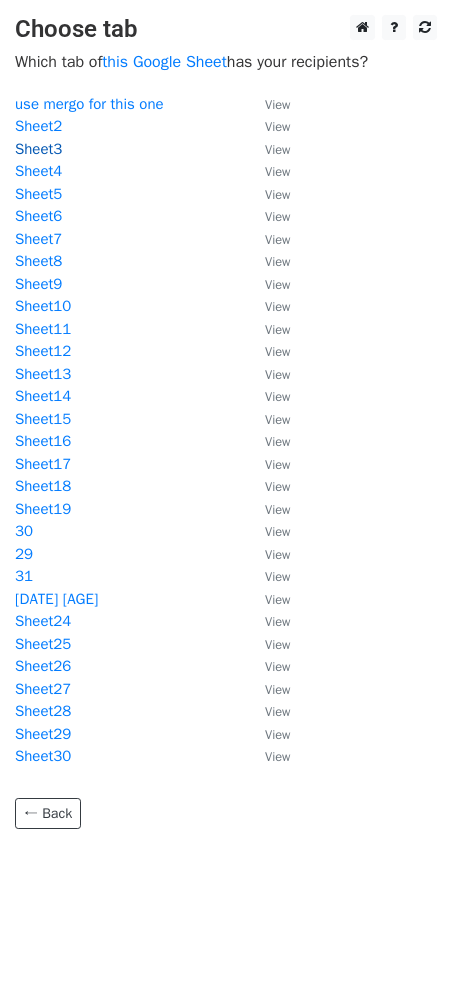 click on "Sheet3" at bounding box center [38, 149] 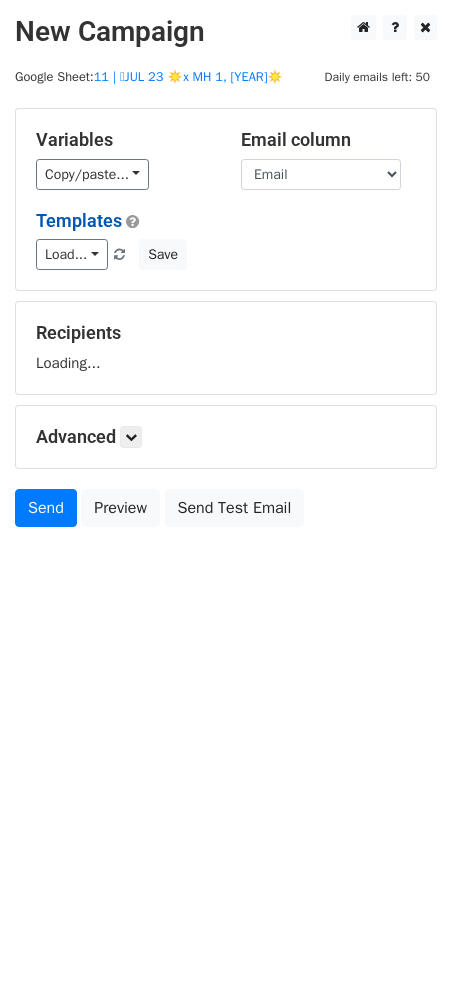scroll, scrollTop: 0, scrollLeft: 0, axis: both 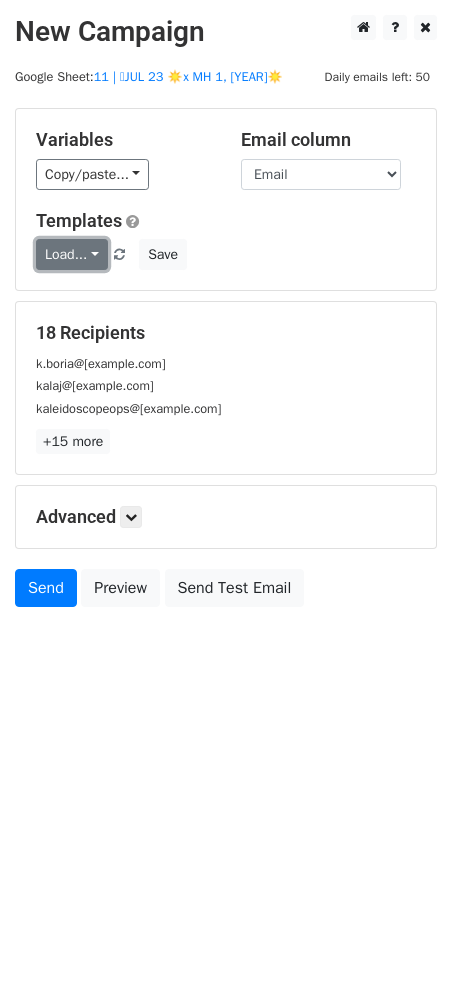 click on "Load..." at bounding box center [72, 254] 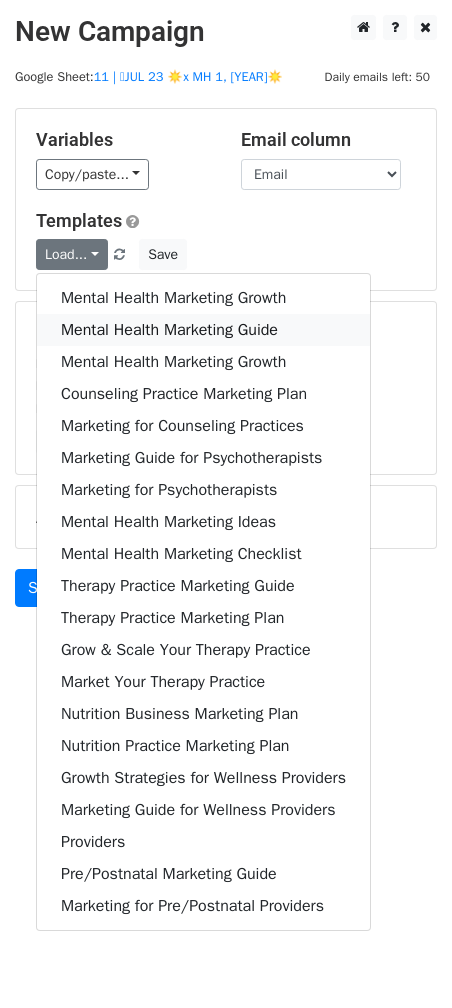 click on "Mental Health Marketing Guide" at bounding box center [203, 330] 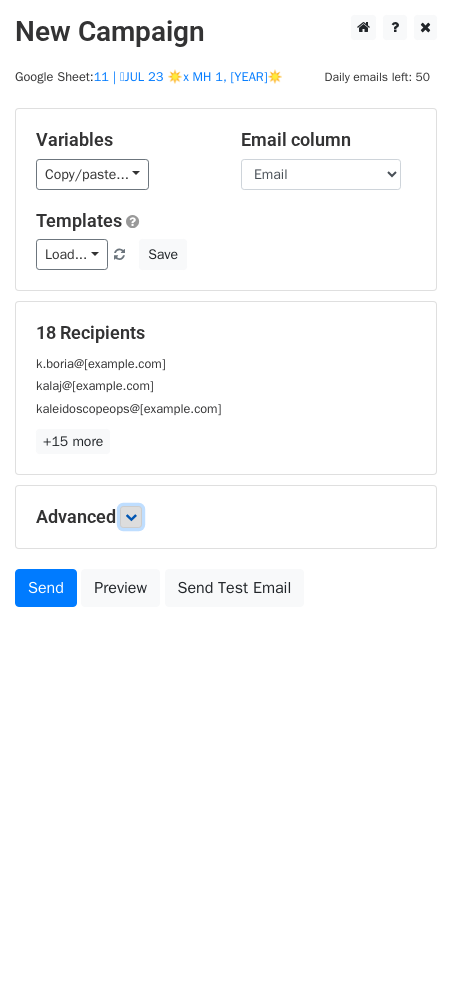 click at bounding box center (131, 517) 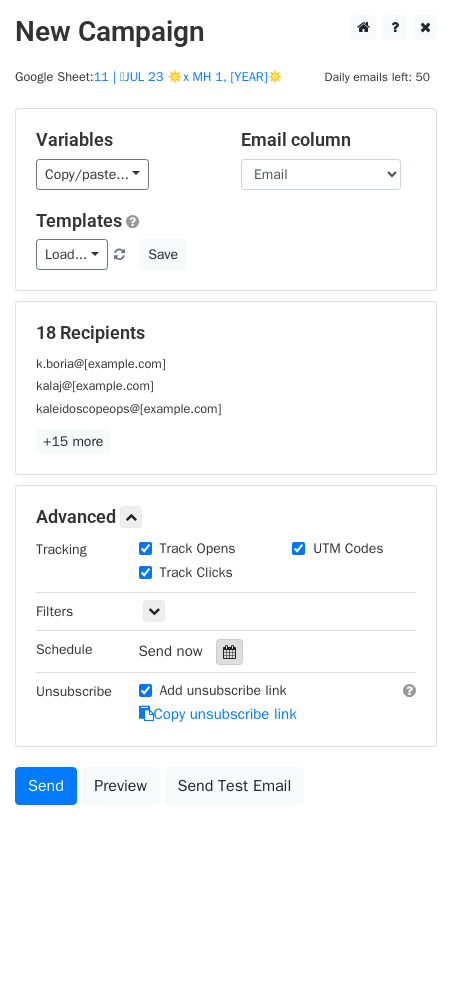 click at bounding box center (229, 652) 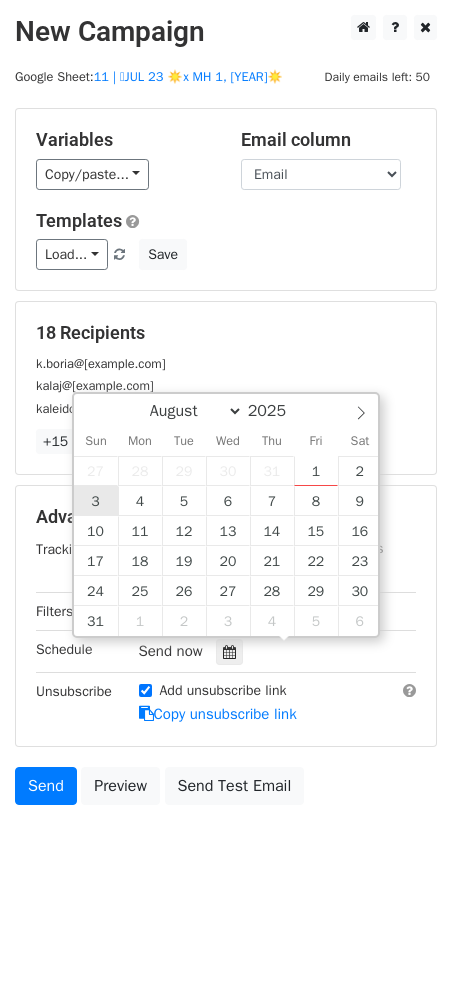 type on "2025-08-03 12:00" 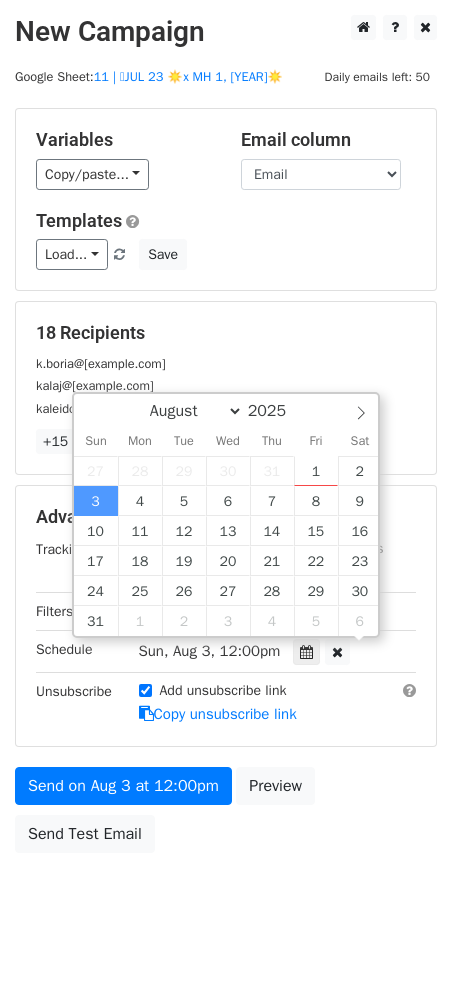 scroll, scrollTop: 0, scrollLeft: 0, axis: both 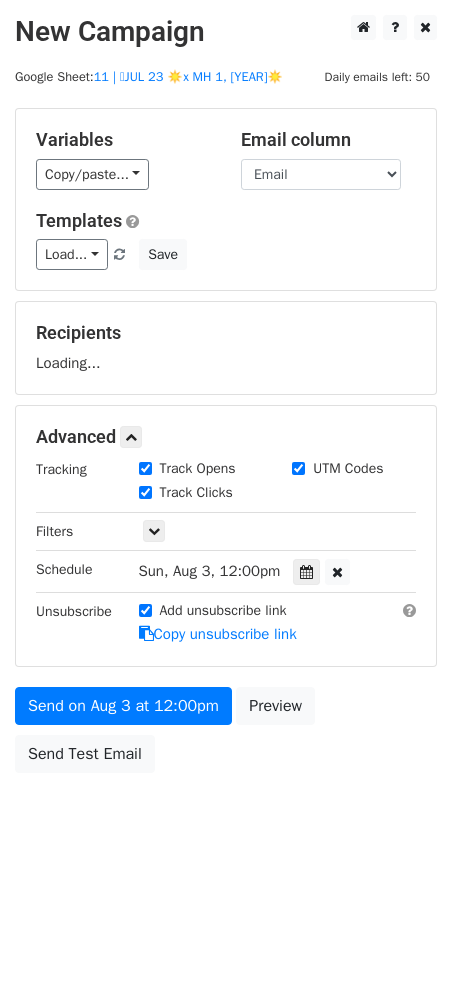 click on "Send on Aug 3 at 12:00pm
Preview
Send Test Email" at bounding box center (226, 735) 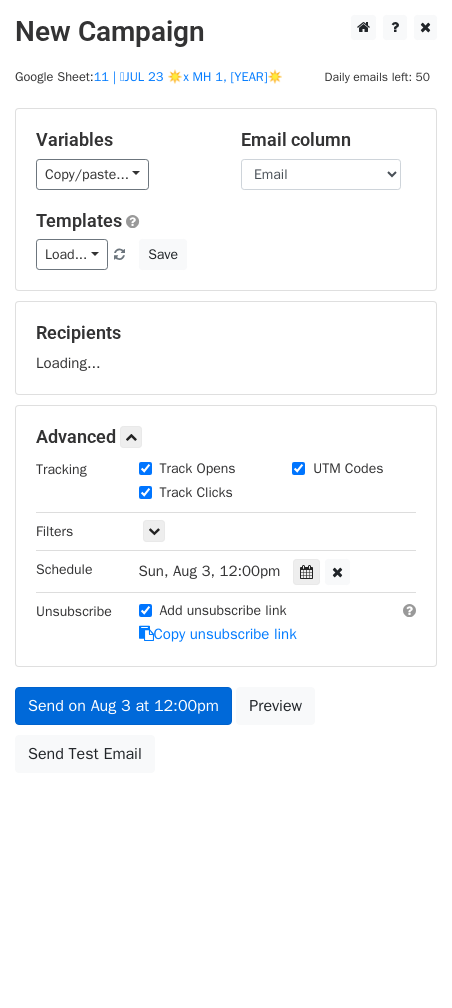 click on "Unsubscribe" at bounding box center (72, 623) 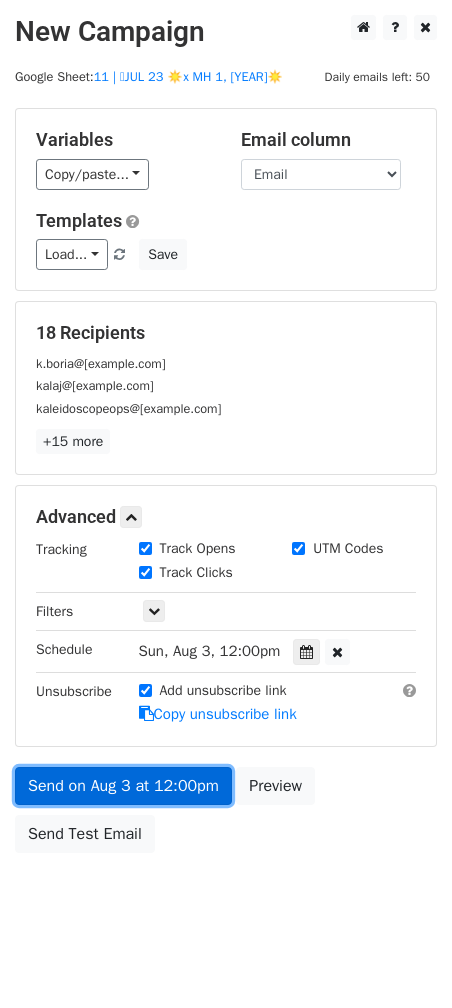 click on "Send on Aug 3 at 12:00pm" at bounding box center (123, 786) 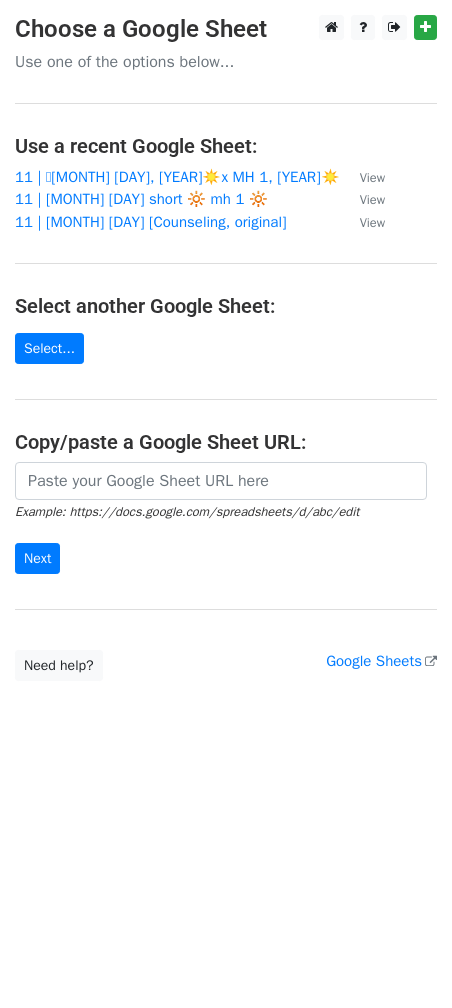 scroll, scrollTop: 0, scrollLeft: 0, axis: both 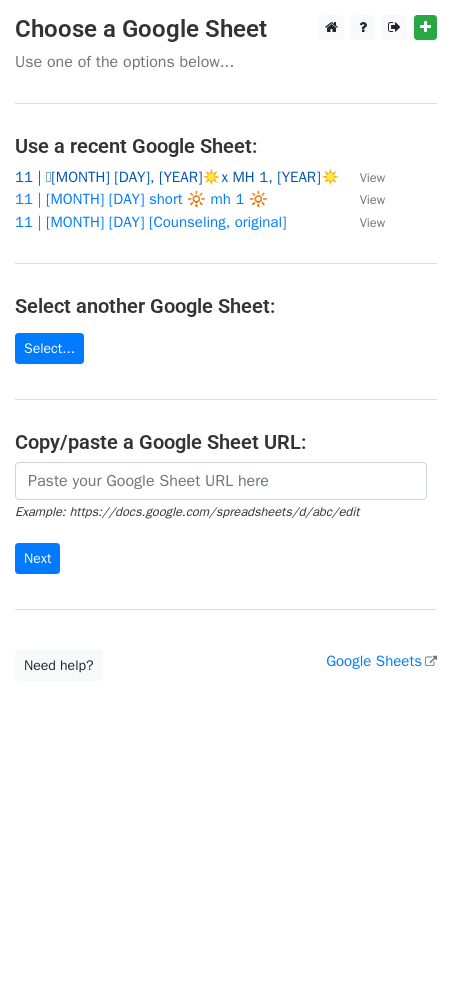 click on "11 | 🩵[MONTH] [DAY], [YEAR]☀️x MH 1, [YEAR]☀️" at bounding box center [177, 177] 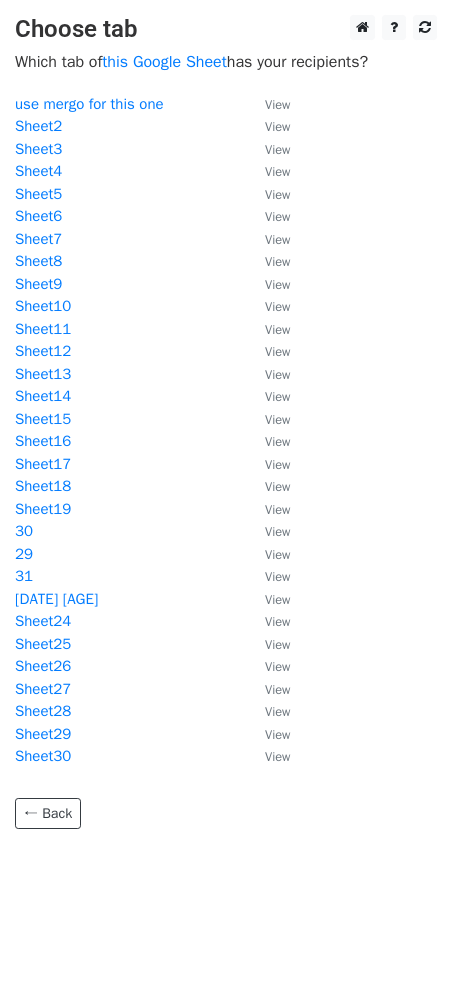 scroll, scrollTop: 0, scrollLeft: 0, axis: both 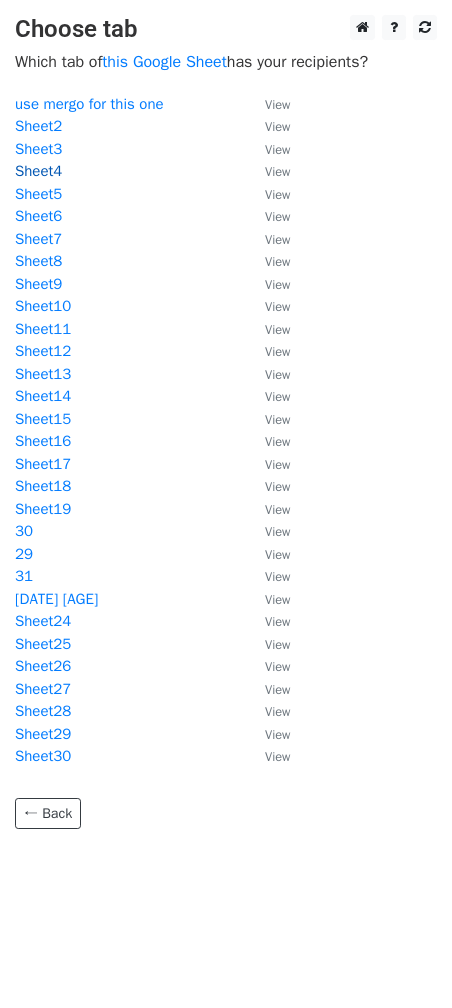 click on "Sheet4" at bounding box center [38, 171] 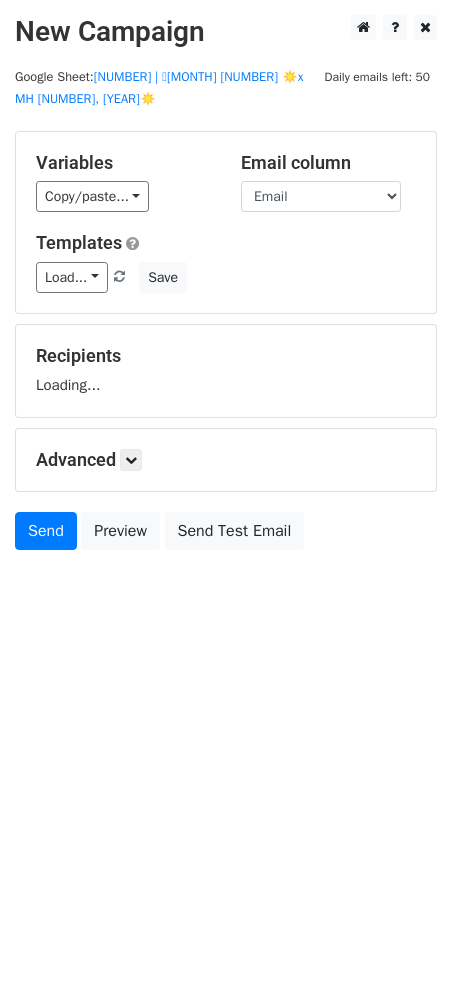 scroll, scrollTop: 0, scrollLeft: 0, axis: both 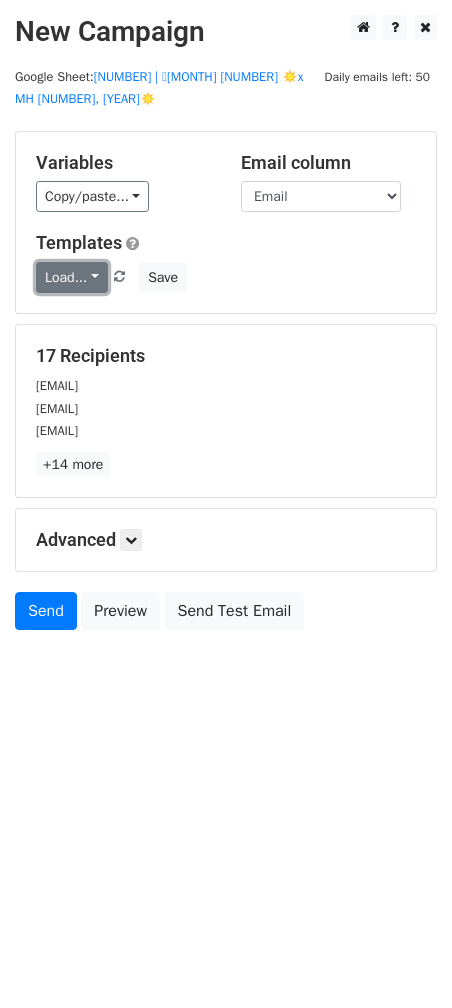 click on "Load..." at bounding box center [72, 277] 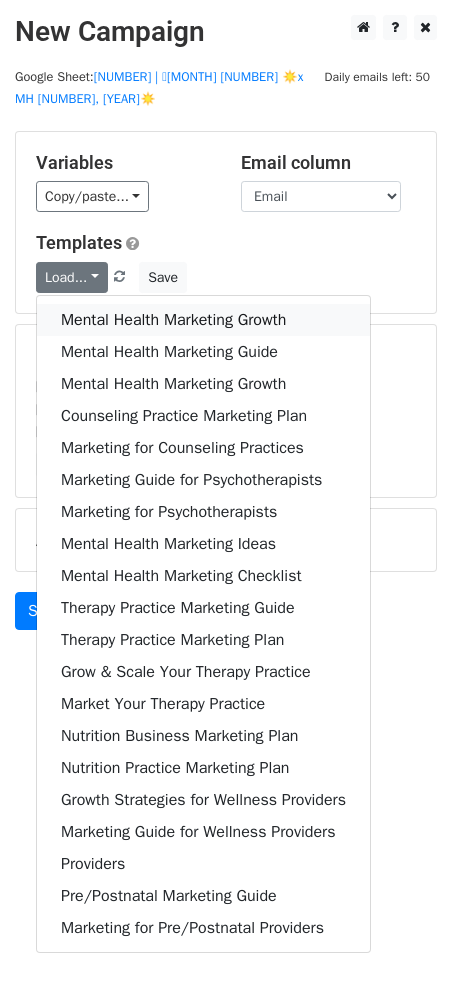 click on "Mental Health Marketing Growth" at bounding box center (203, 320) 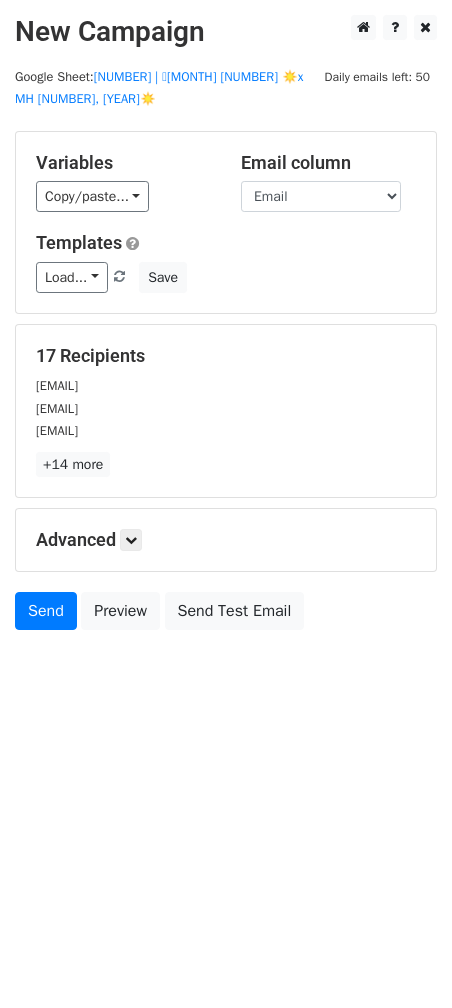 click on "Advanced" at bounding box center (226, 540) 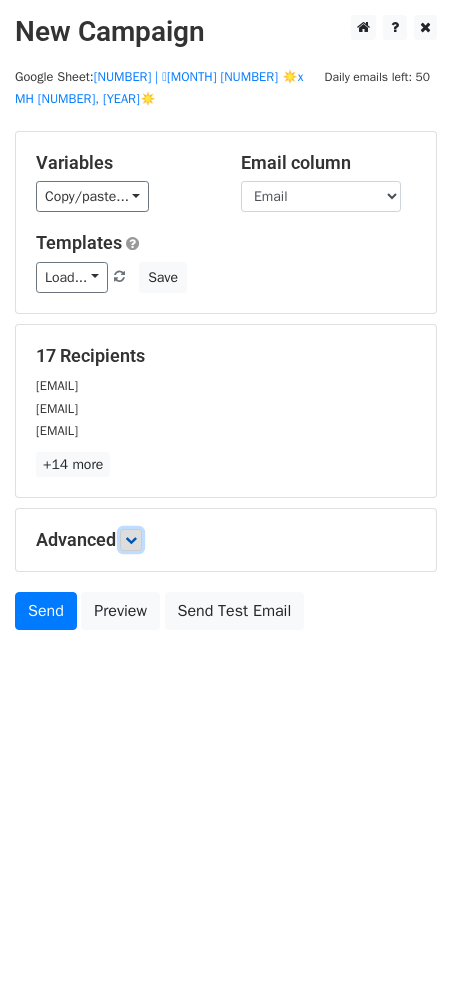 click at bounding box center (131, 540) 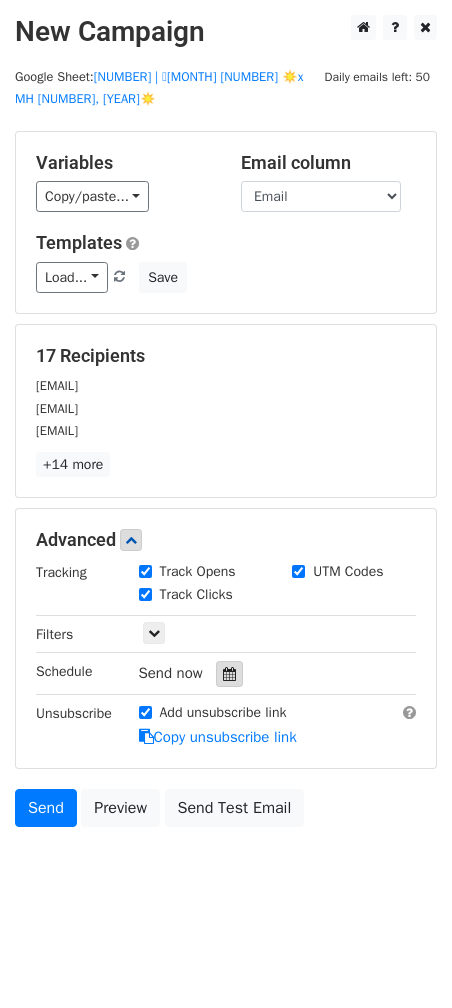 click at bounding box center [229, 674] 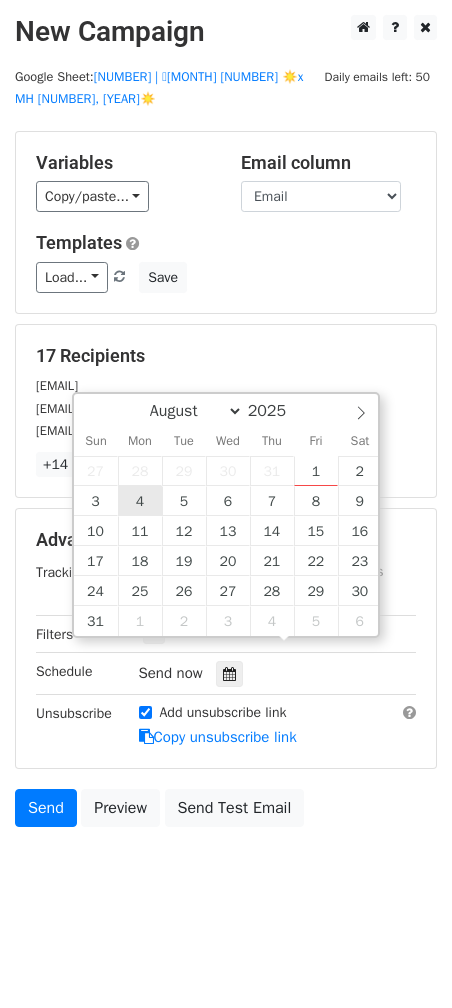 type on "2025-08-04 12:00" 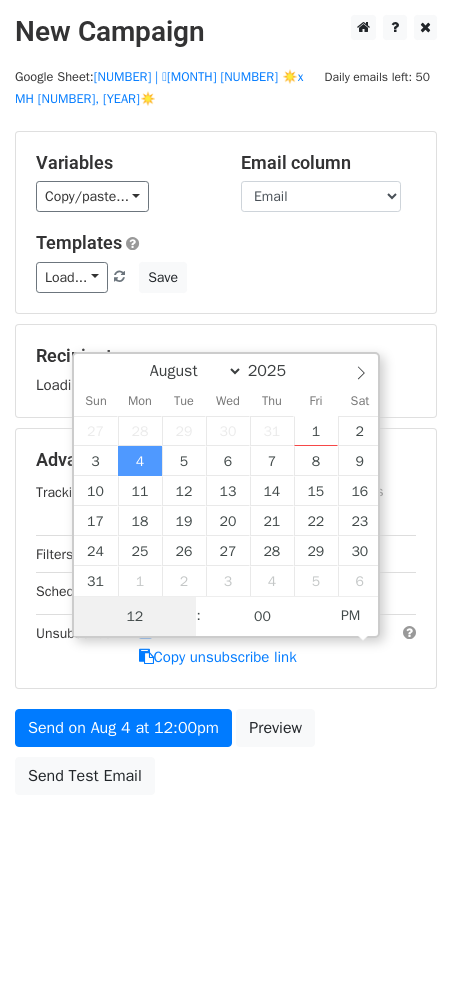scroll, scrollTop: 0, scrollLeft: 0, axis: both 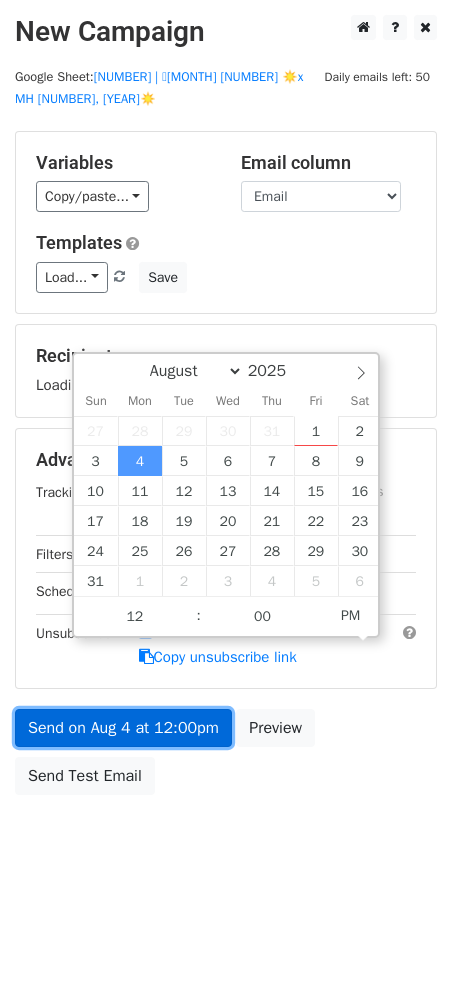 click on "Send on Aug 4 at 12:00pm" at bounding box center [123, 728] 